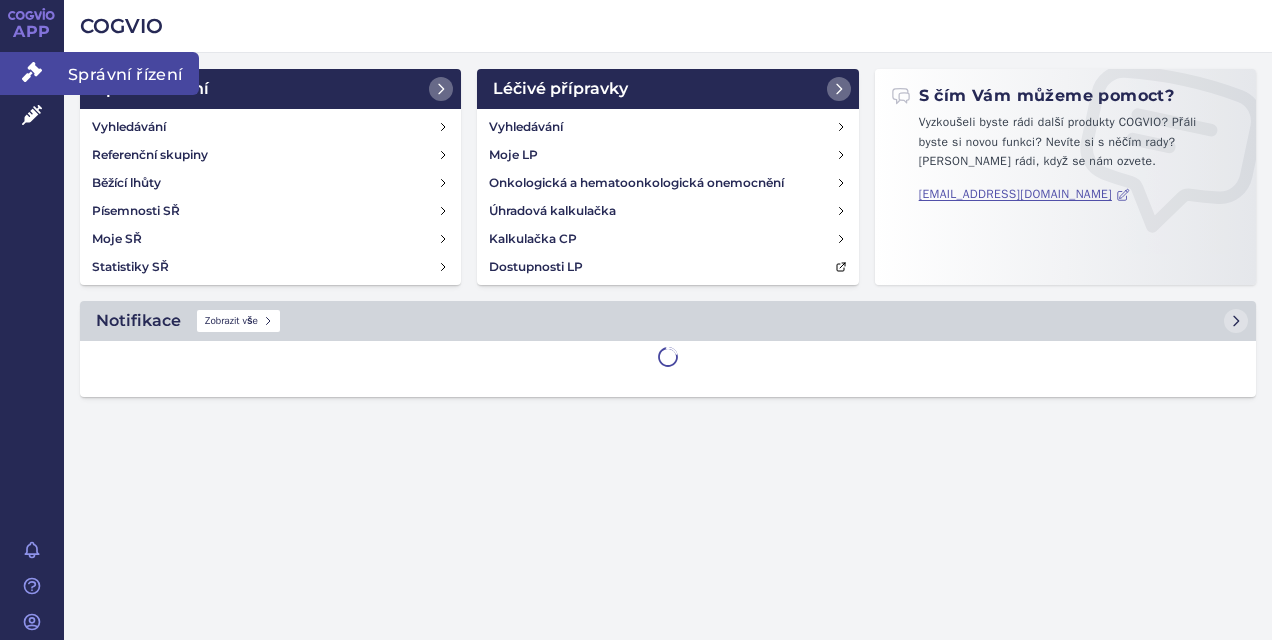 scroll, scrollTop: 0, scrollLeft: 0, axis: both 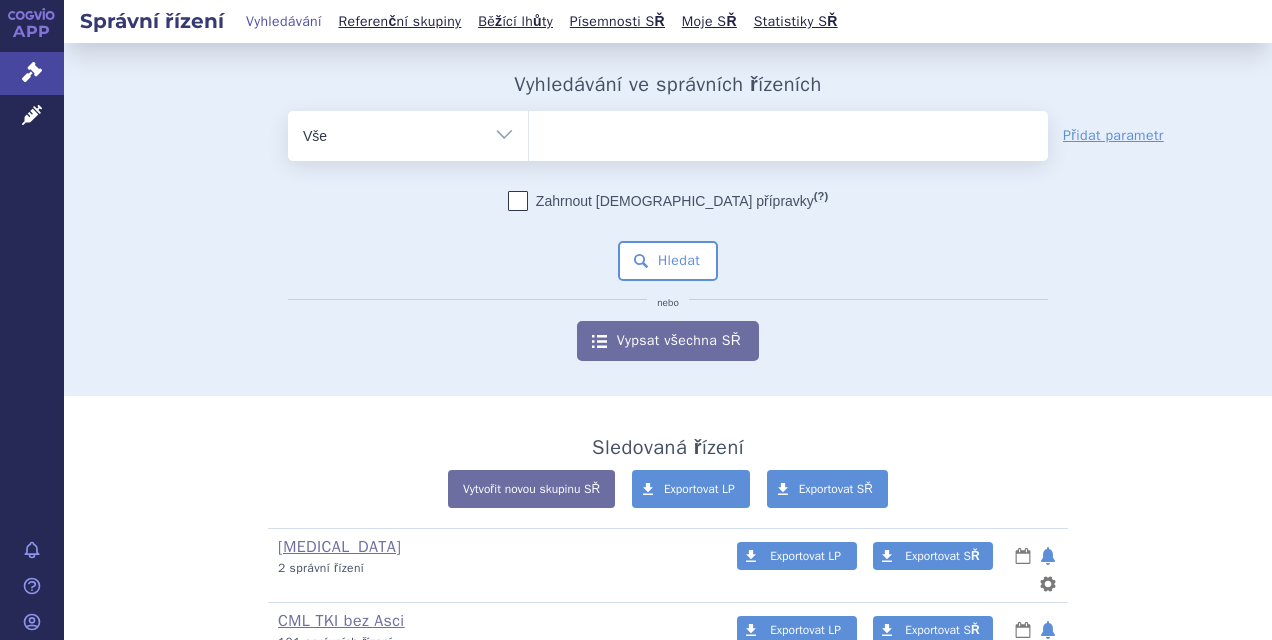 click at bounding box center [788, 132] 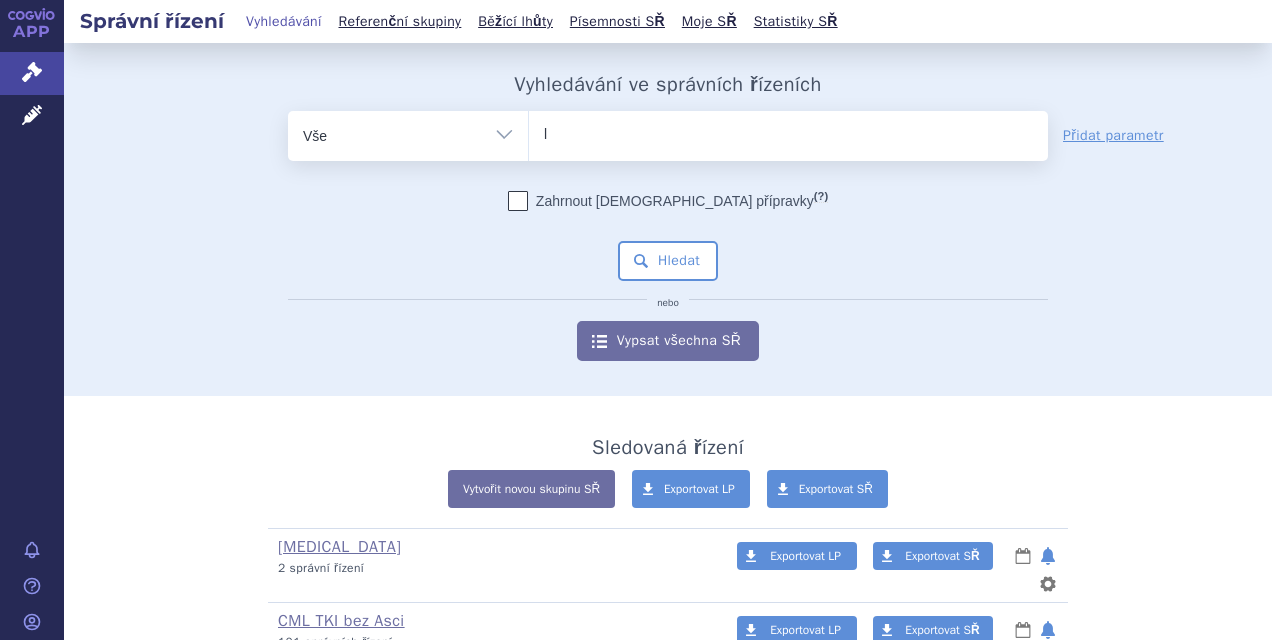 type on "le" 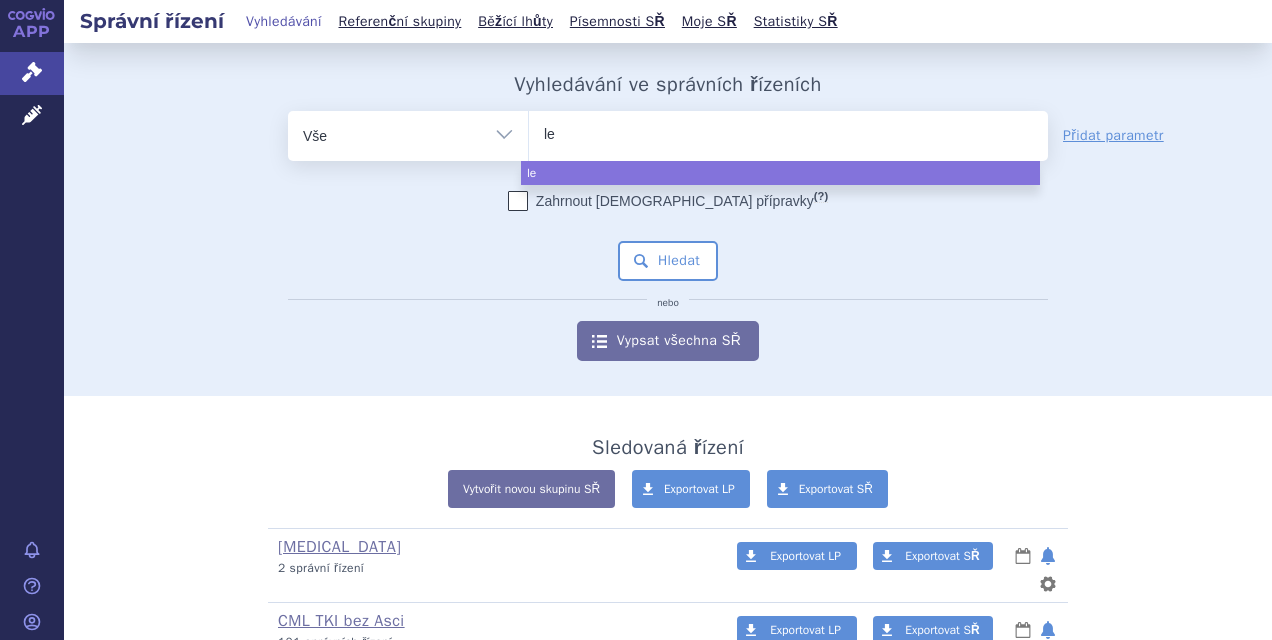 type on "leq" 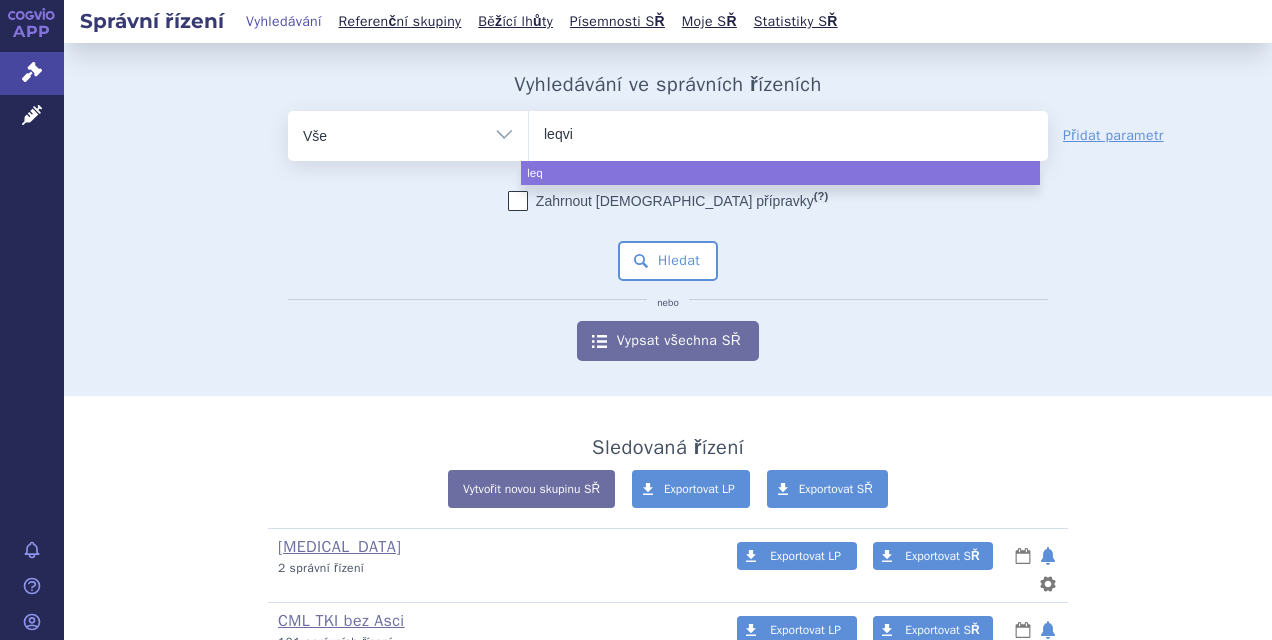 type on "leqvio" 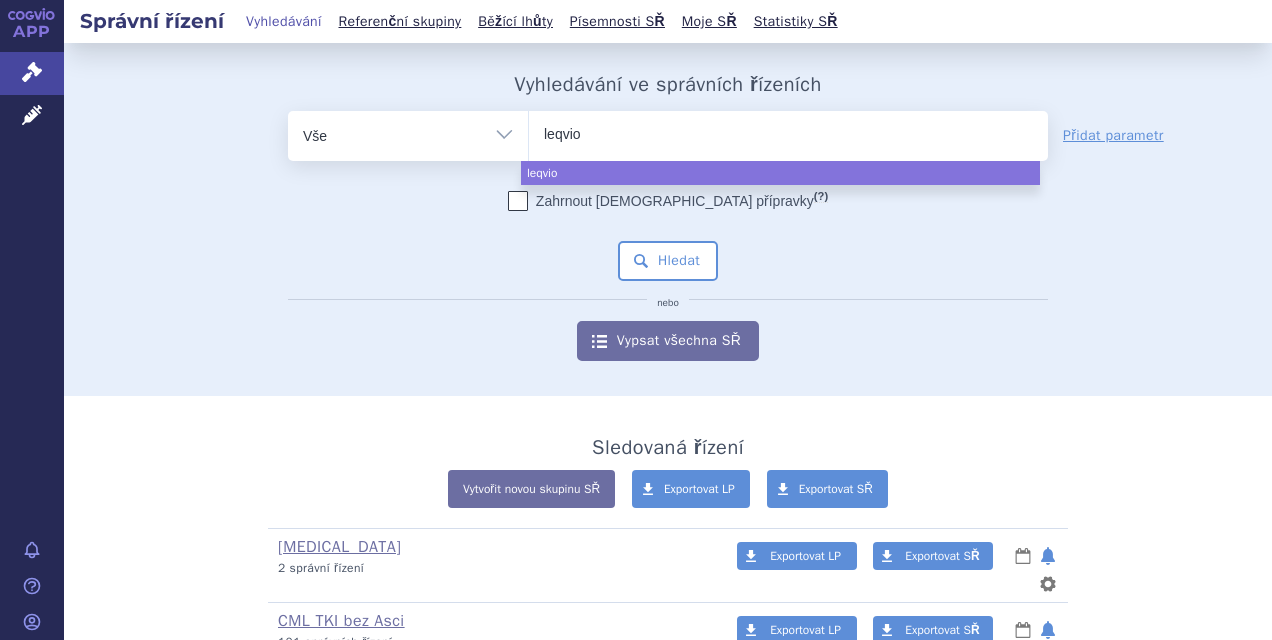 select on "leqvio" 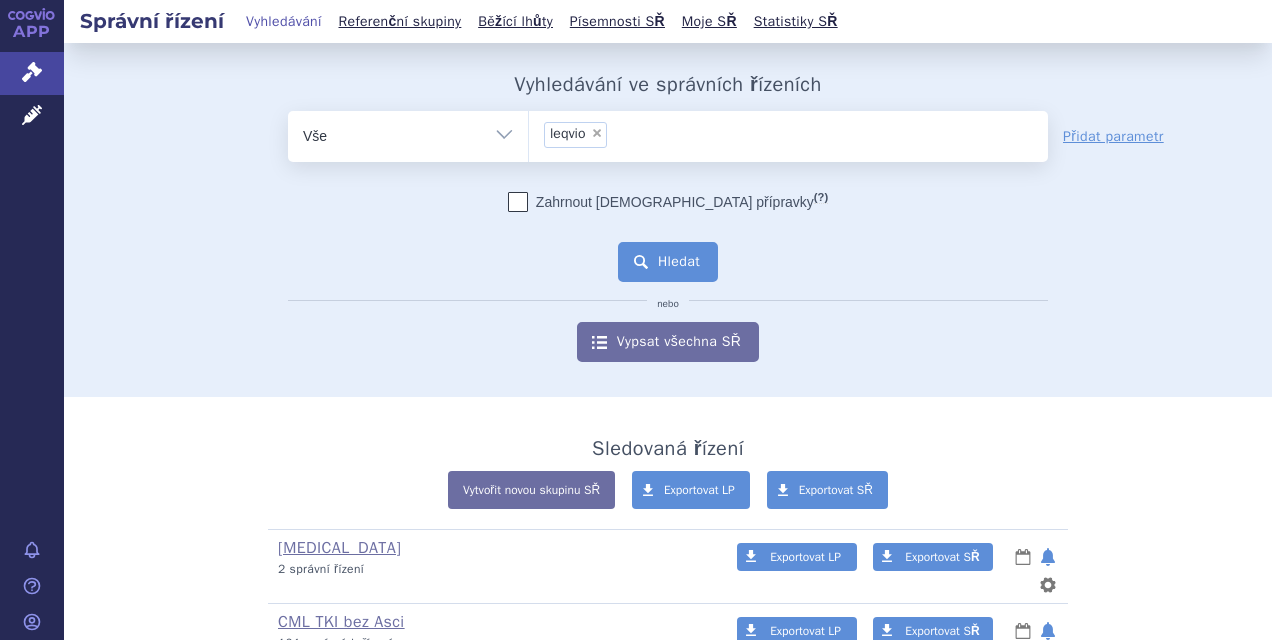 click on "Hledat" at bounding box center (668, 262) 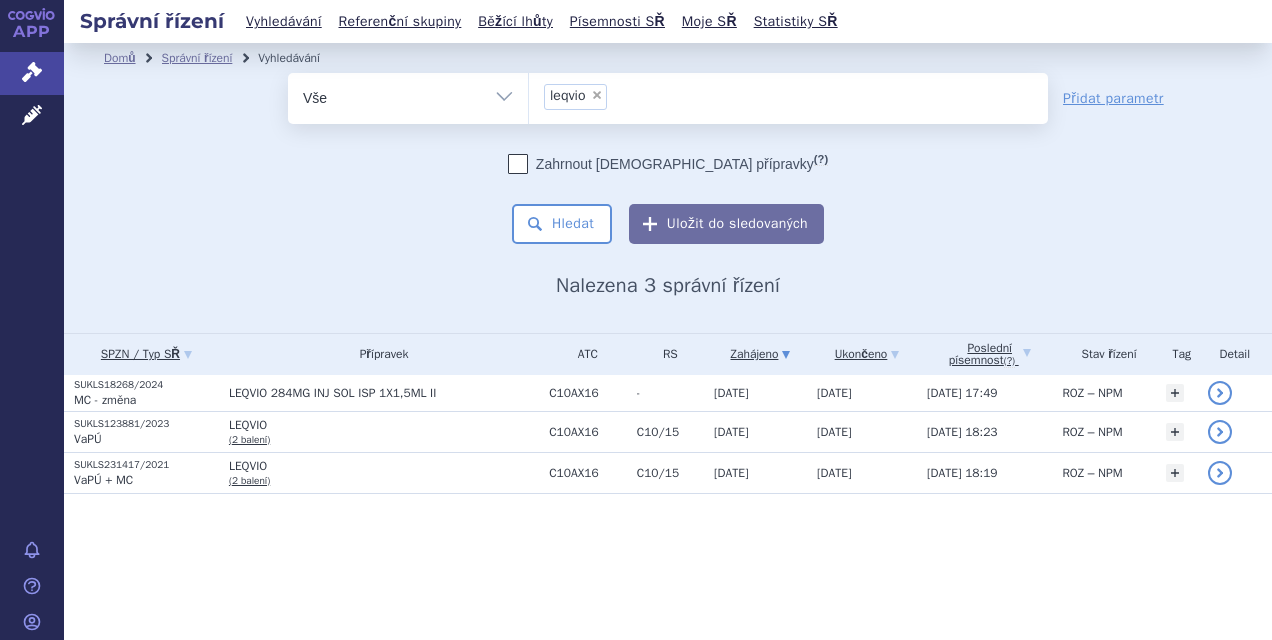 scroll, scrollTop: 0, scrollLeft: 0, axis: both 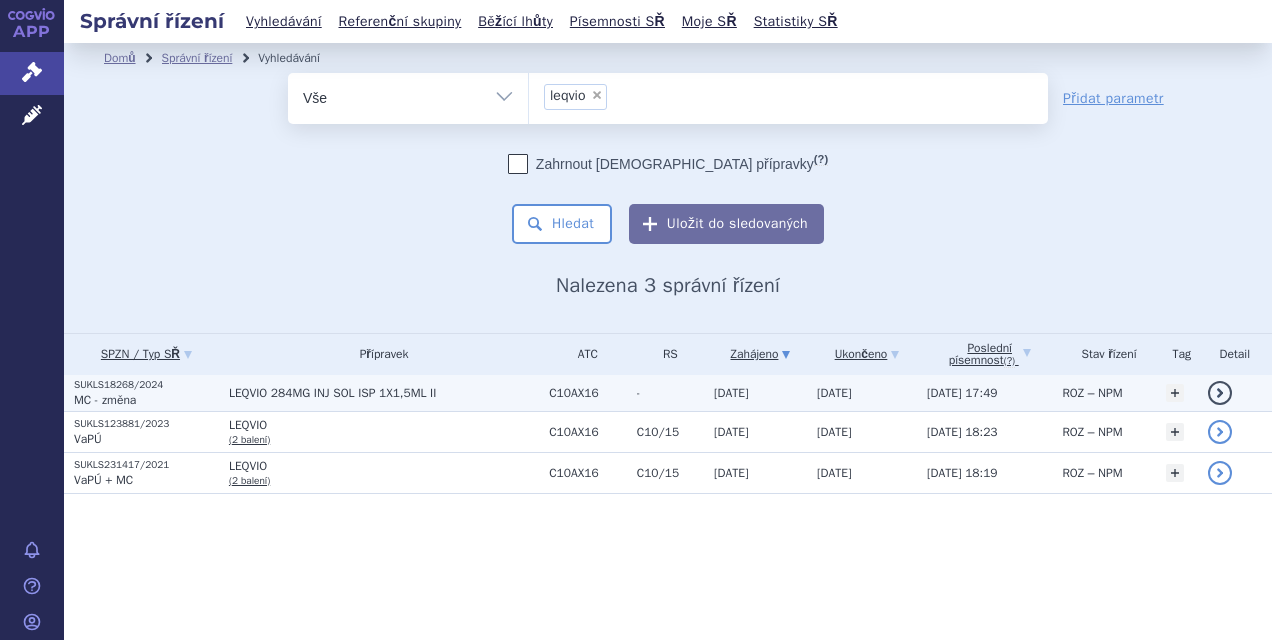 click on "LEQVIO 284MG INJ SOL ISP 1X1,5ML II" at bounding box center (384, 393) 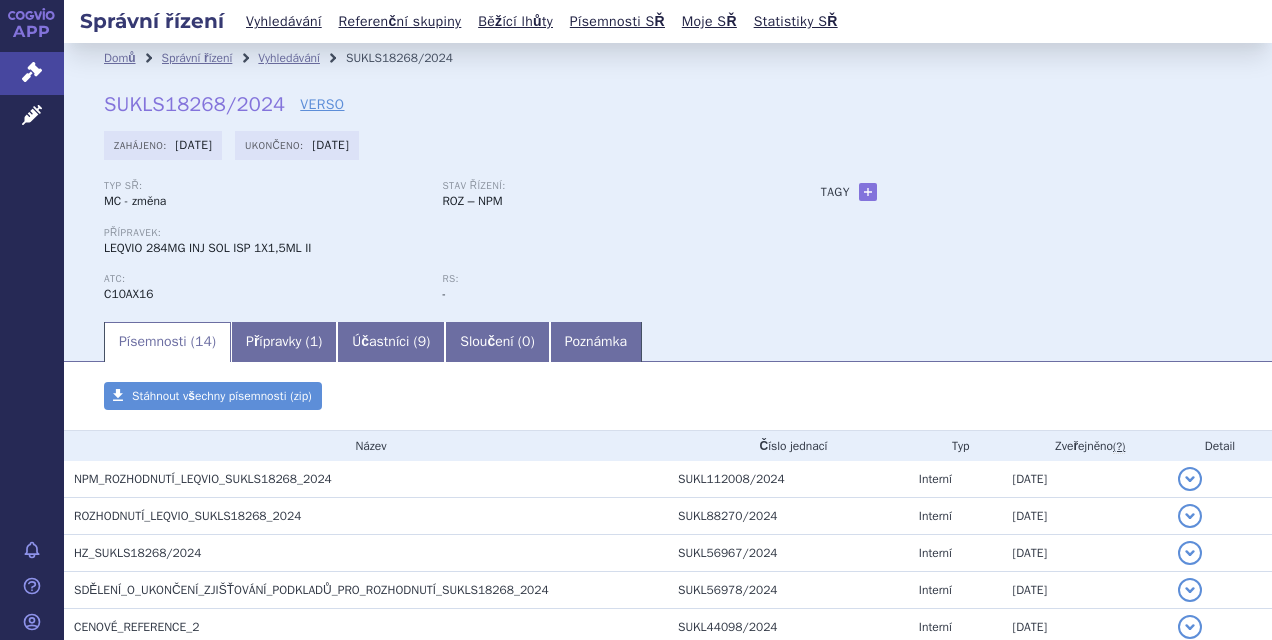 scroll, scrollTop: 0, scrollLeft: 0, axis: both 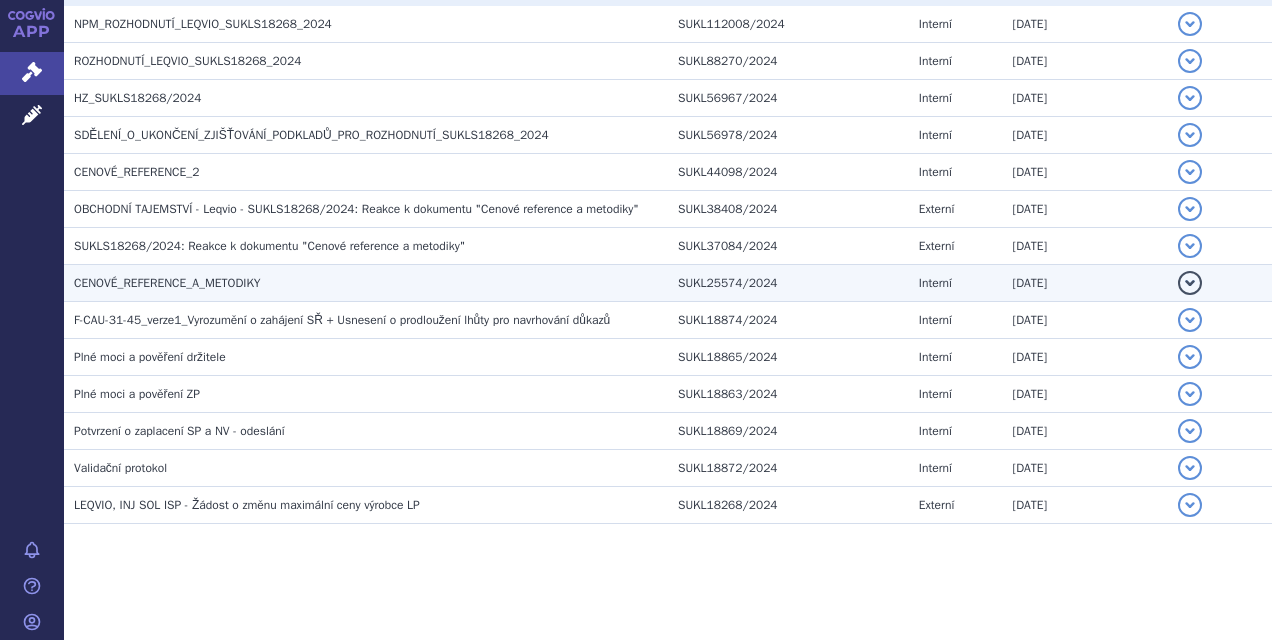click on "CENOVÉ_REFERENCE_A_METODIKY" at bounding box center (371, 283) 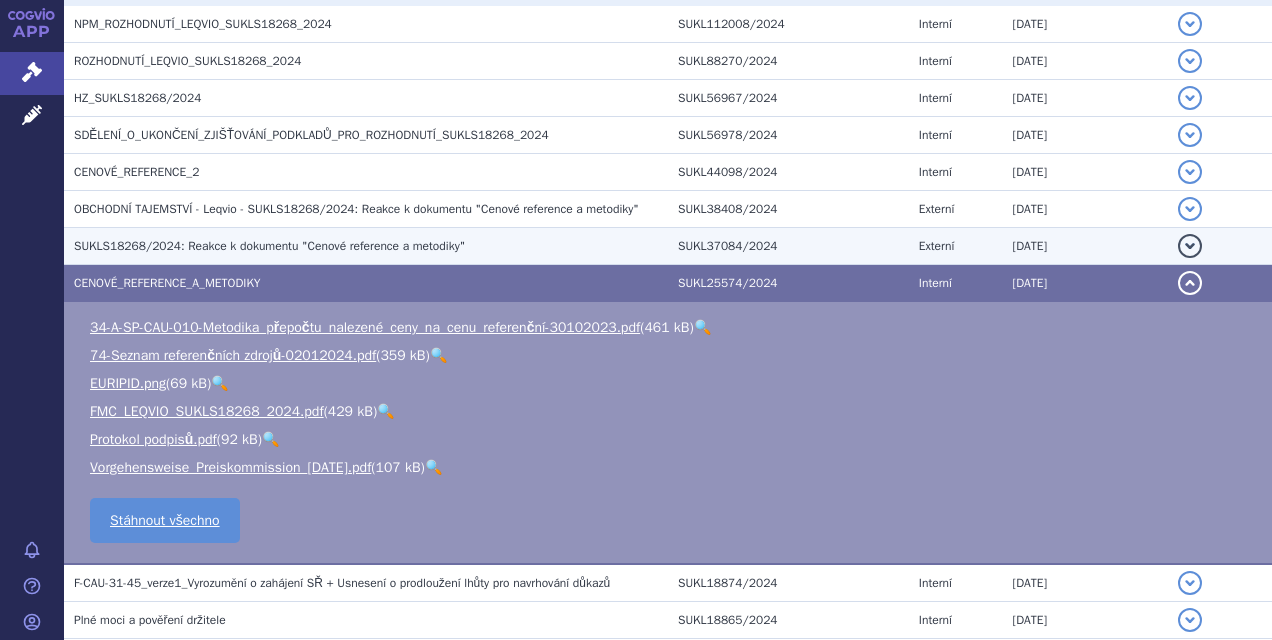click on "SUKLS18268/2024: Reakce k dokumentu "Cenové reference a metodiky"" at bounding box center [269, 246] 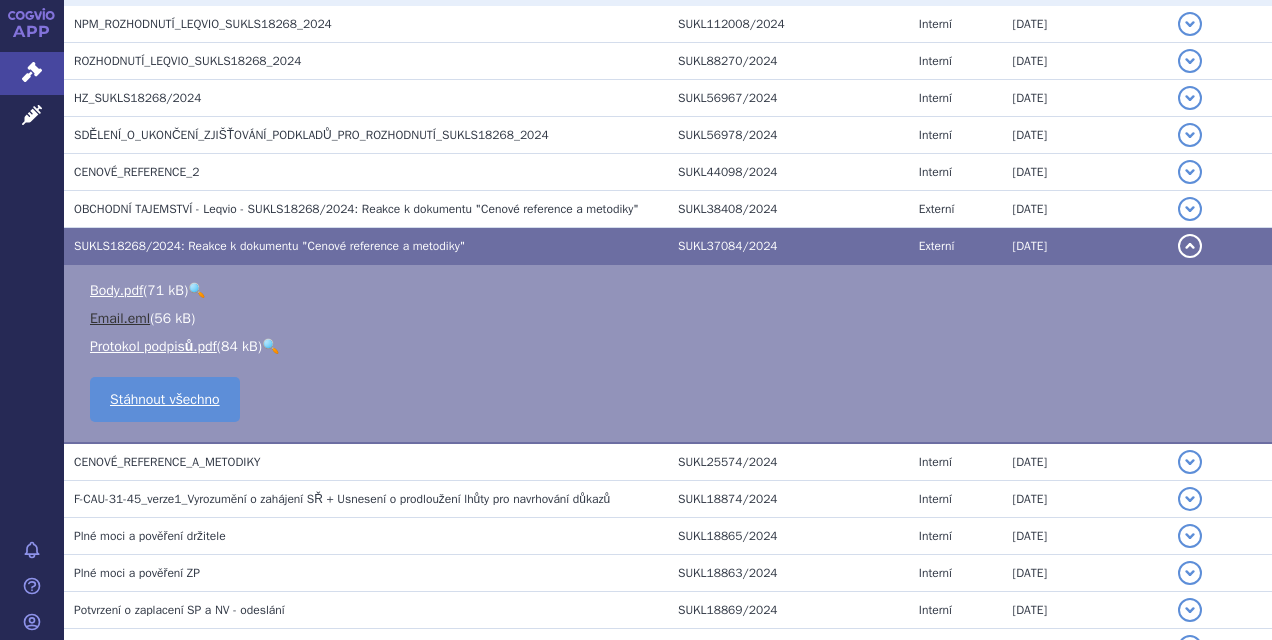 click on "Email.eml" at bounding box center [120, 318] 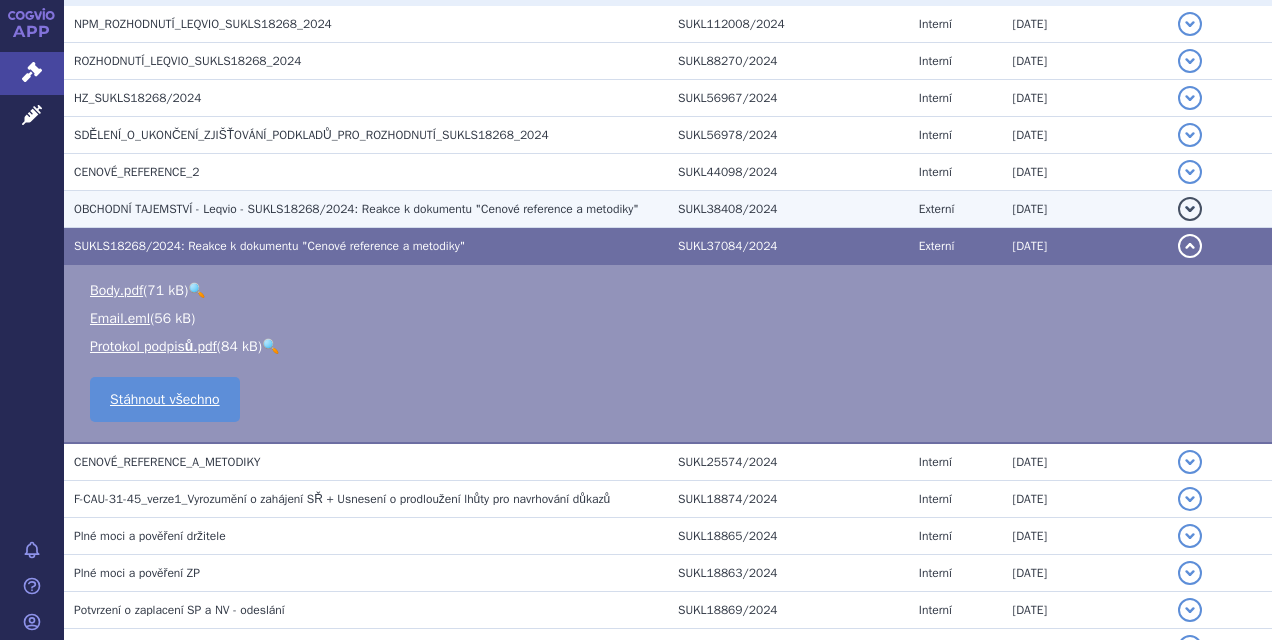 click on "OBCHODNÍ TAJEMSTVÍ - Leqvio - SUKLS18268/2024: Reakce k dokumentu "Cenové reference a metodiky"" at bounding box center [366, 209] 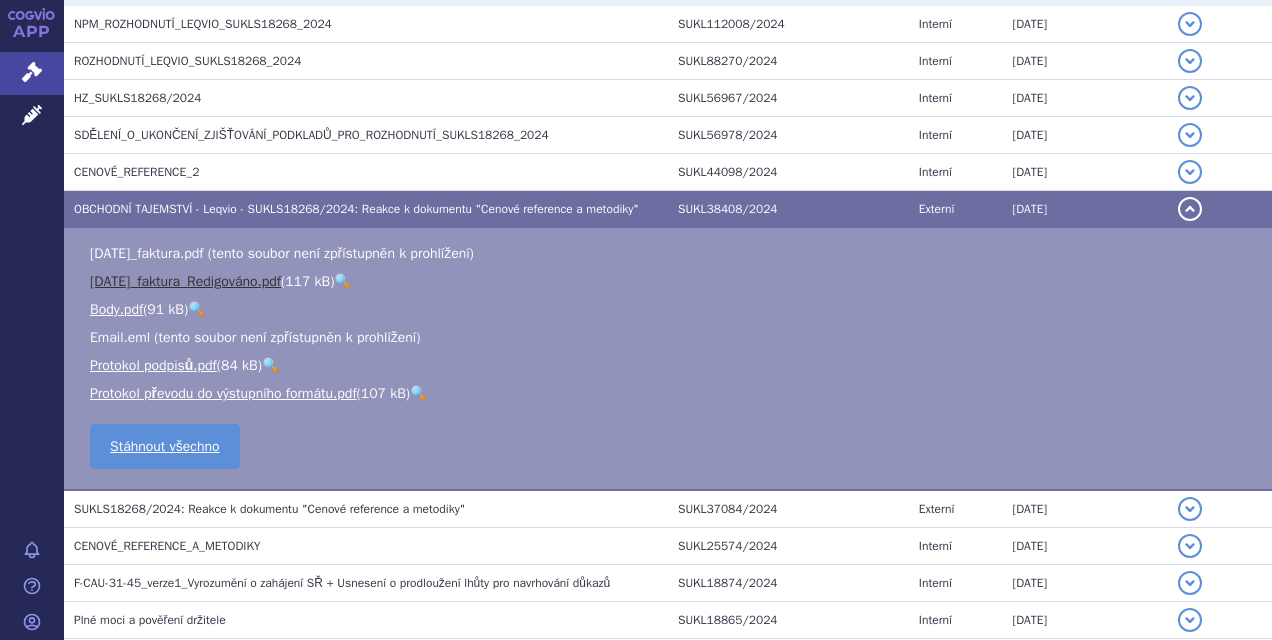 click on "2024.02.01_faktura_Redigováno.pdf" at bounding box center [185, 281] 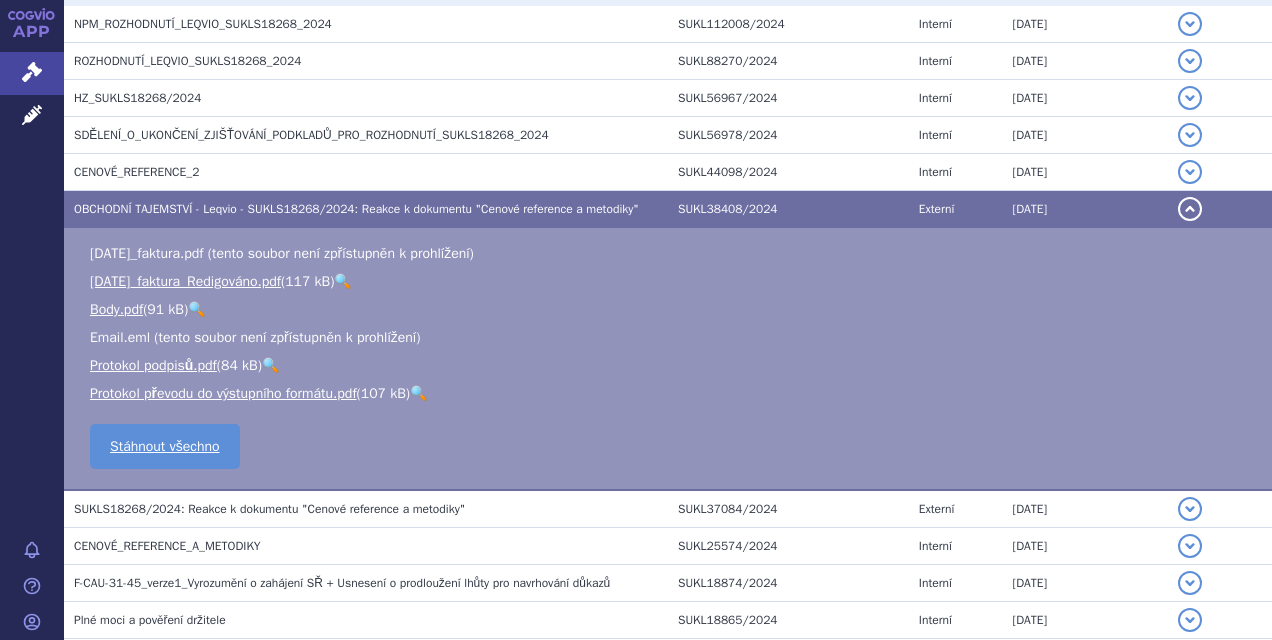 click on "🔍" at bounding box center (342, 281) 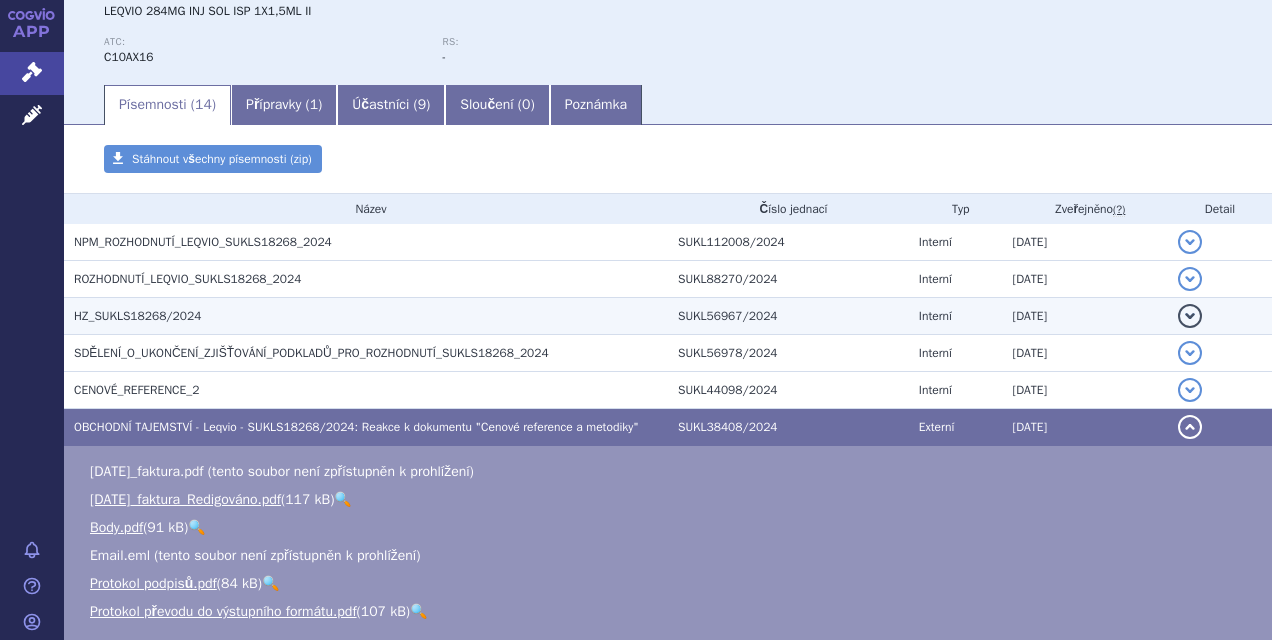 scroll, scrollTop: 0, scrollLeft: 0, axis: both 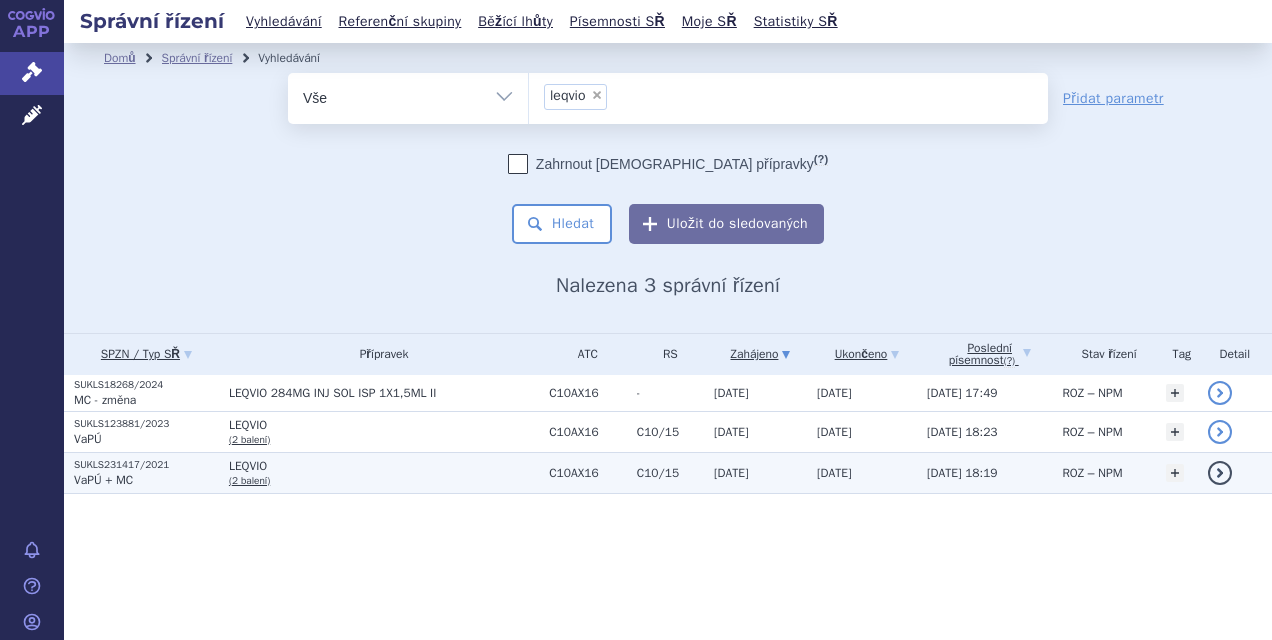click on "LEQVIO
(2 balení)" at bounding box center (379, 472) 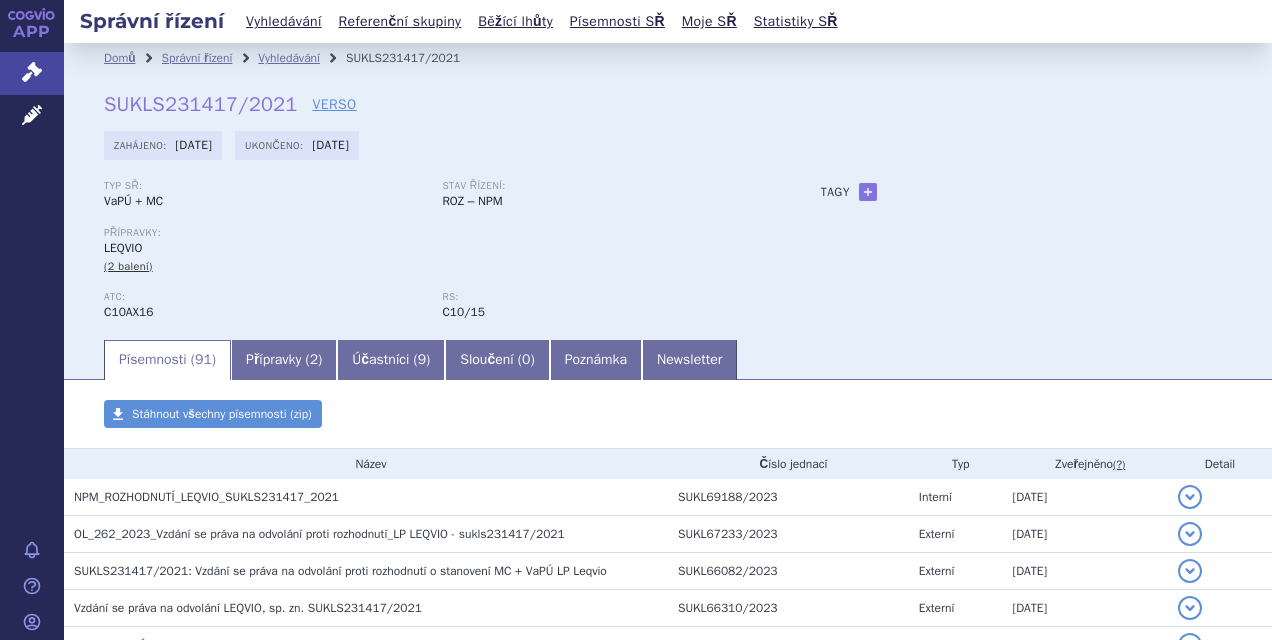 scroll, scrollTop: 0, scrollLeft: 0, axis: both 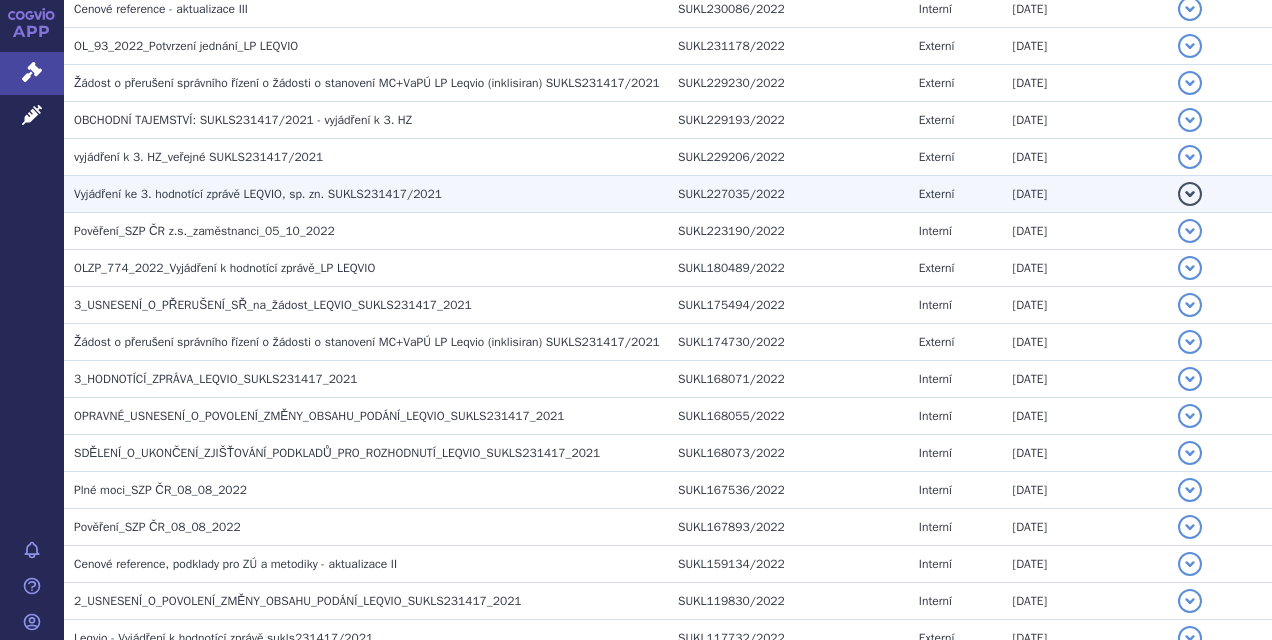 click on "Vyjádření ke 3. hodnotící zprávě LEQVIO, sp. zn. SUKLS231417/2021" at bounding box center (371, 194) 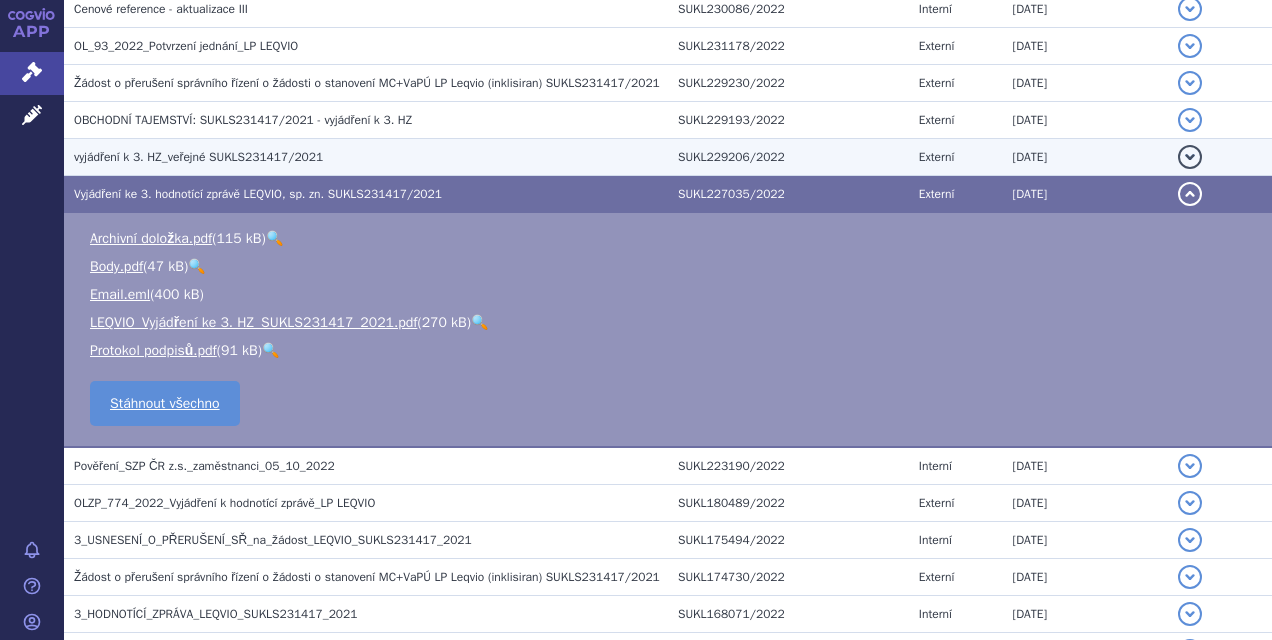 click on "vyjádření k 3. HZ_veřejné SUKLS231417/2021" at bounding box center [371, 157] 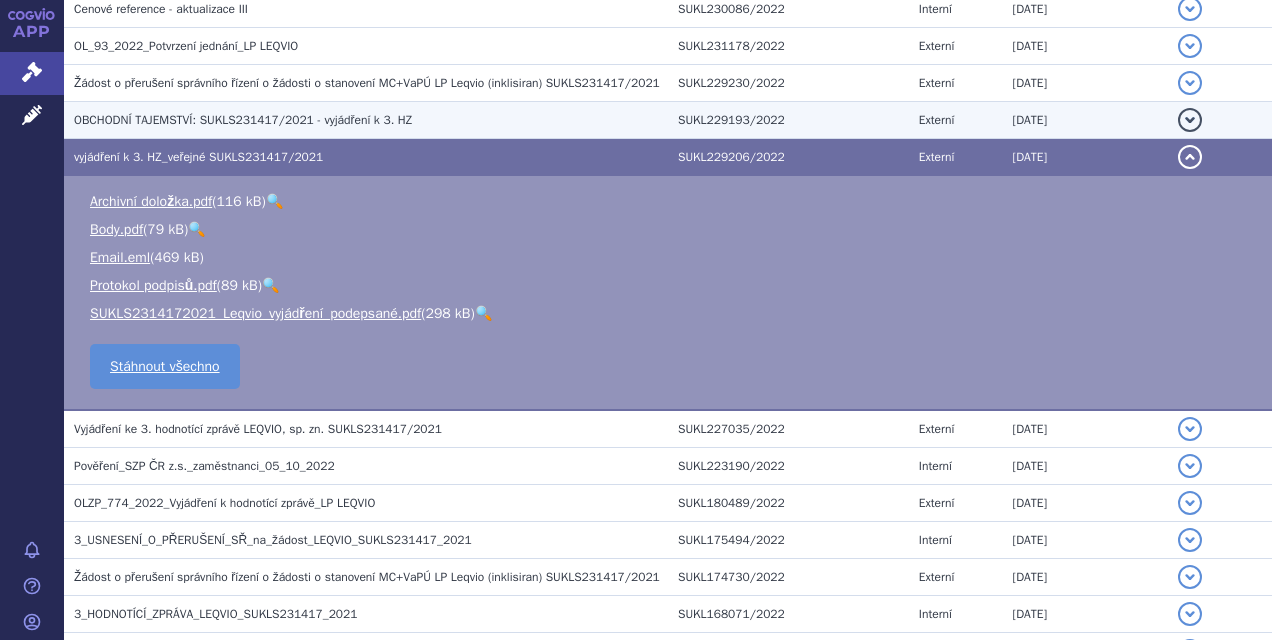 click on "OBCHODNÍ TAJEMSTVÍ: SUKLS231417/2021 - vyjádření k 3. HZ" at bounding box center [371, 120] 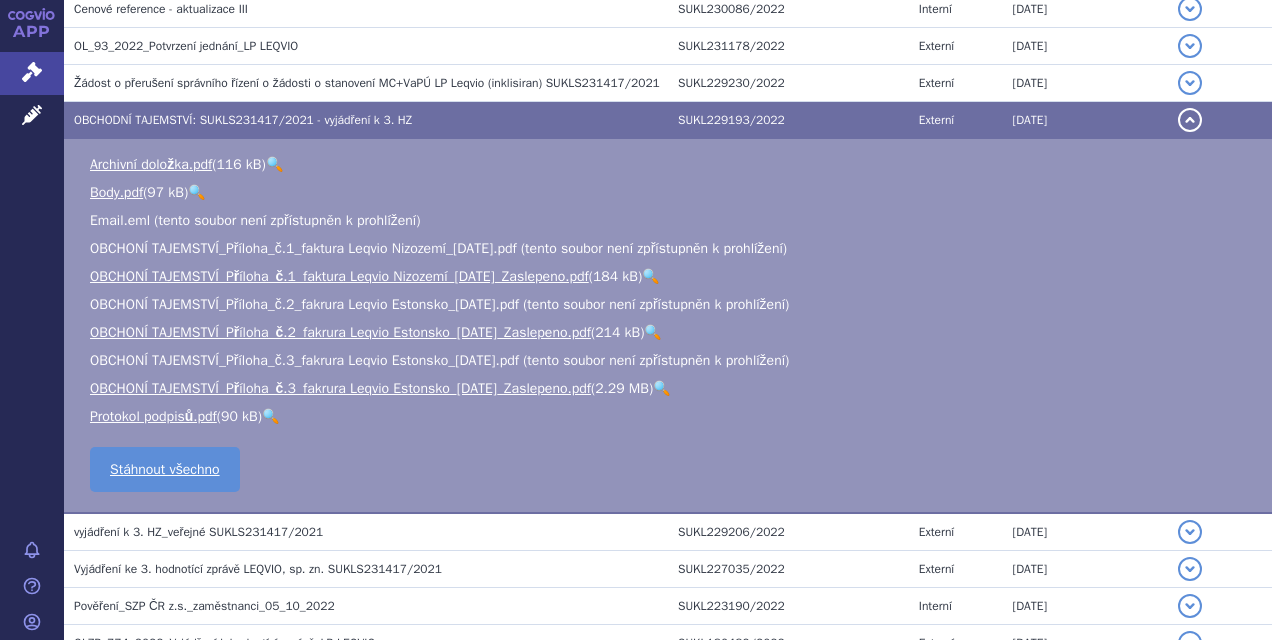 click on "🔍" at bounding box center [650, 276] 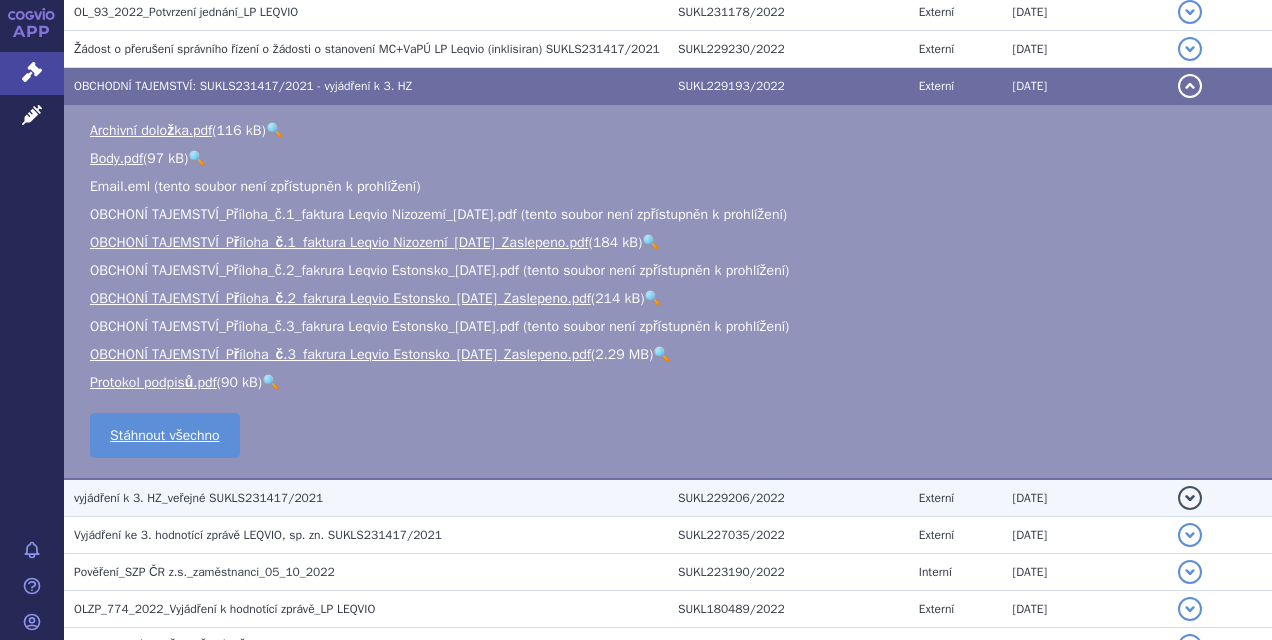 scroll, scrollTop: 1856, scrollLeft: 0, axis: vertical 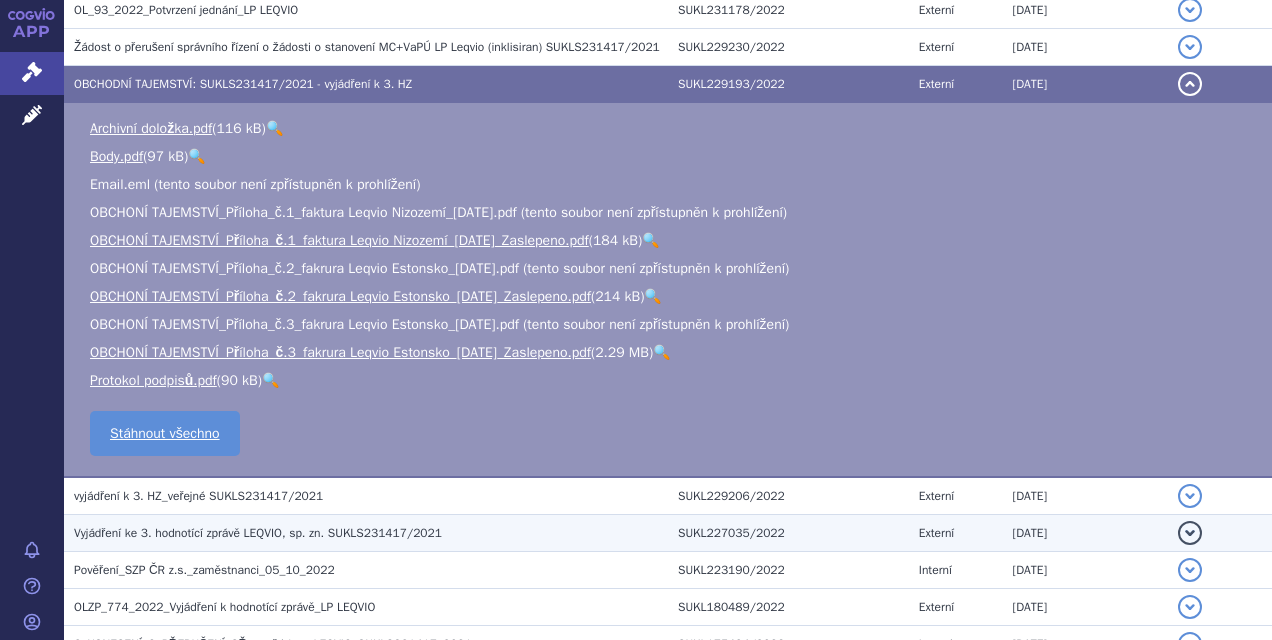 click on "Vyjádření ke 3. hodnotící zprávě LEQVIO, sp. zn. SUKLS231417/2021" at bounding box center (366, 533) 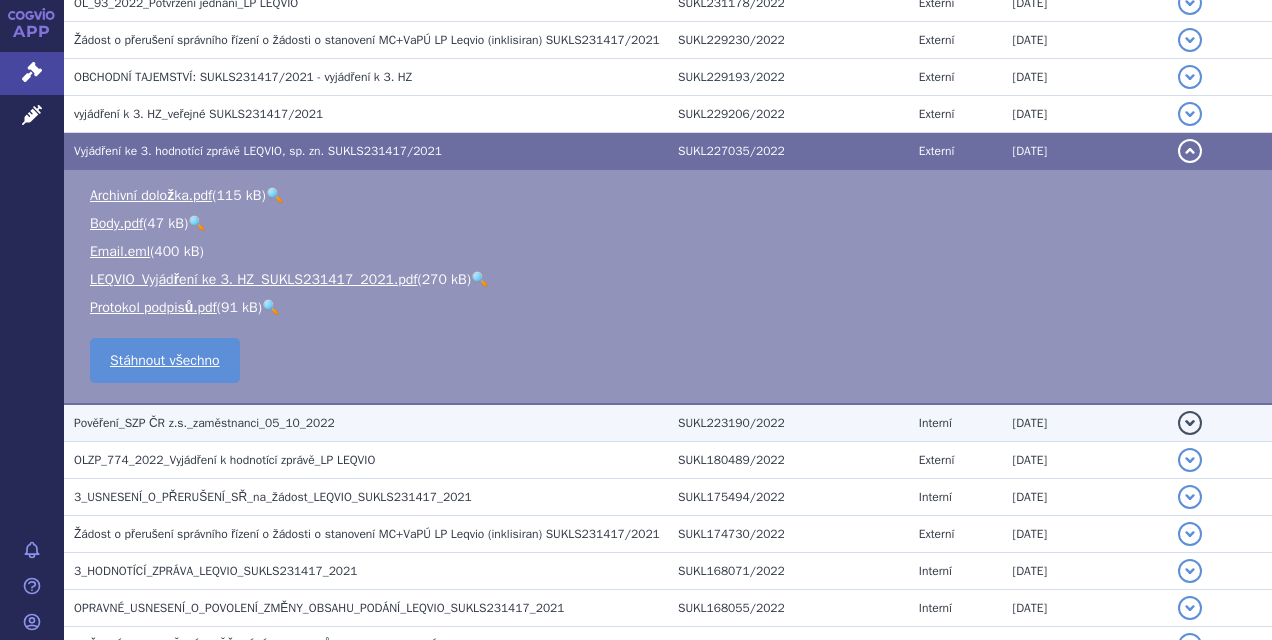 scroll, scrollTop: 1872, scrollLeft: 0, axis: vertical 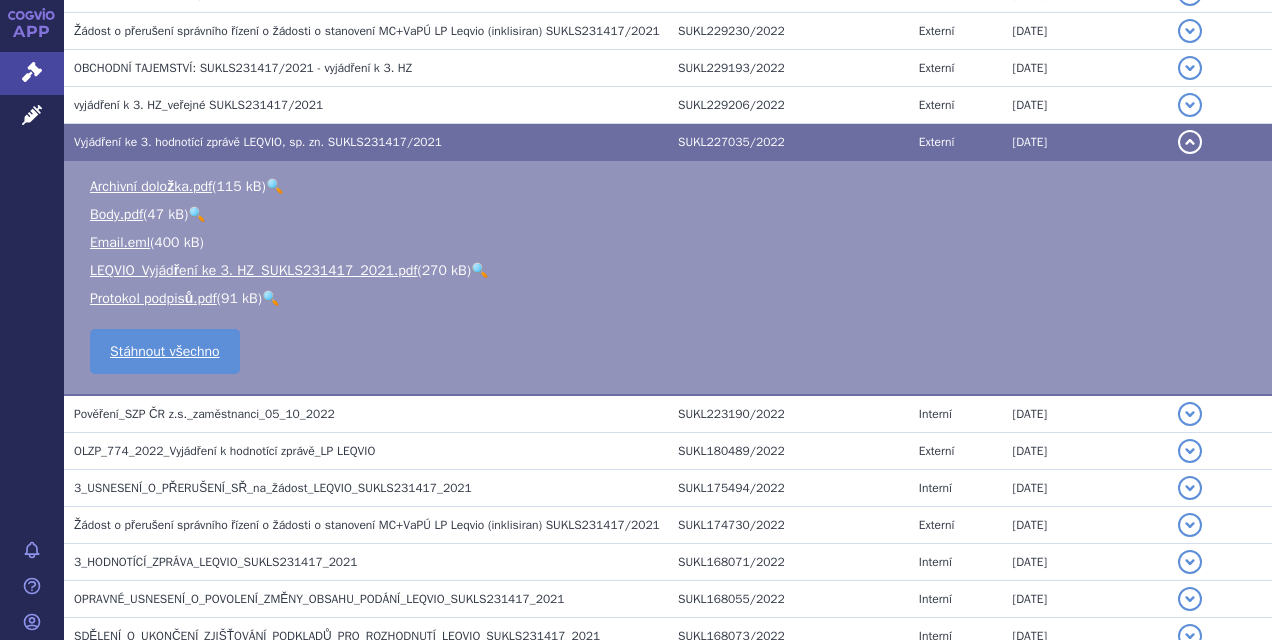 click on "🔍" at bounding box center [479, 270] 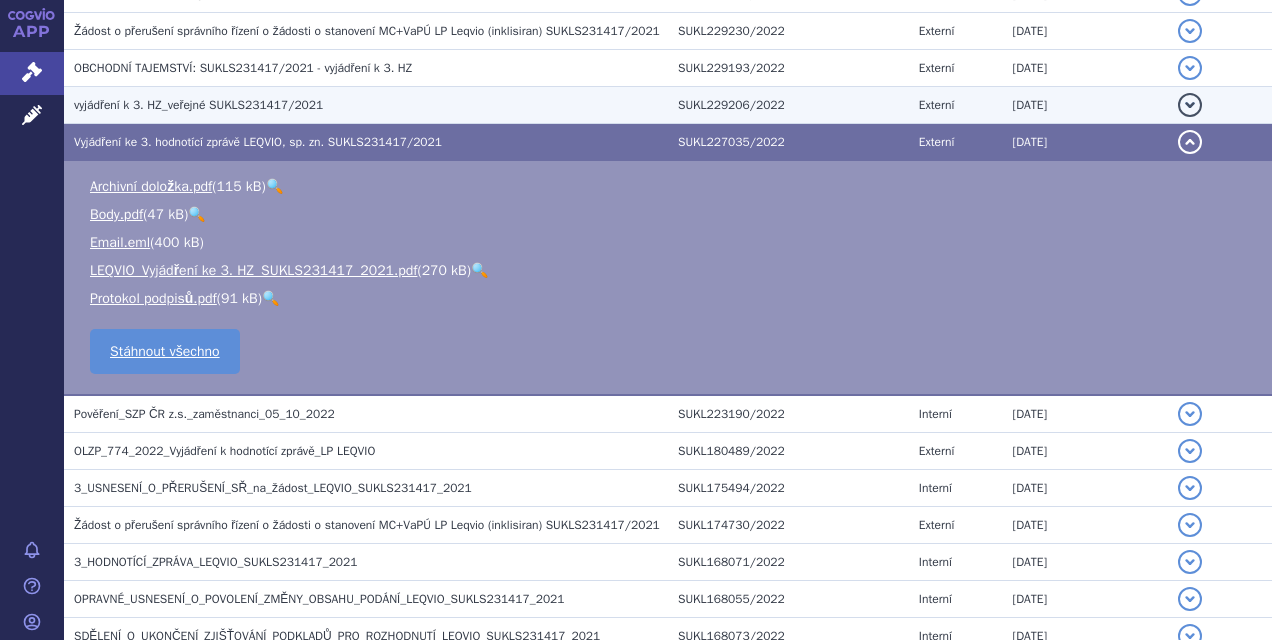 click on "vyjádření k 3. HZ_veřejné SUKLS231417/2021" at bounding box center [371, 105] 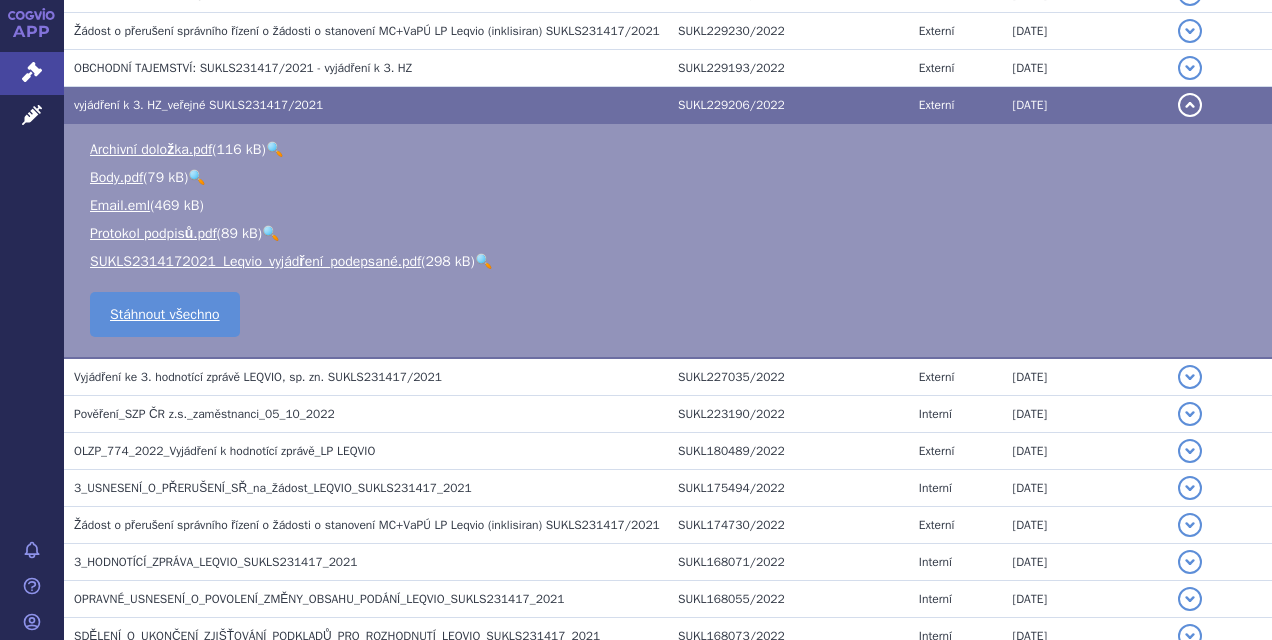 click on "🔍" at bounding box center [483, 261] 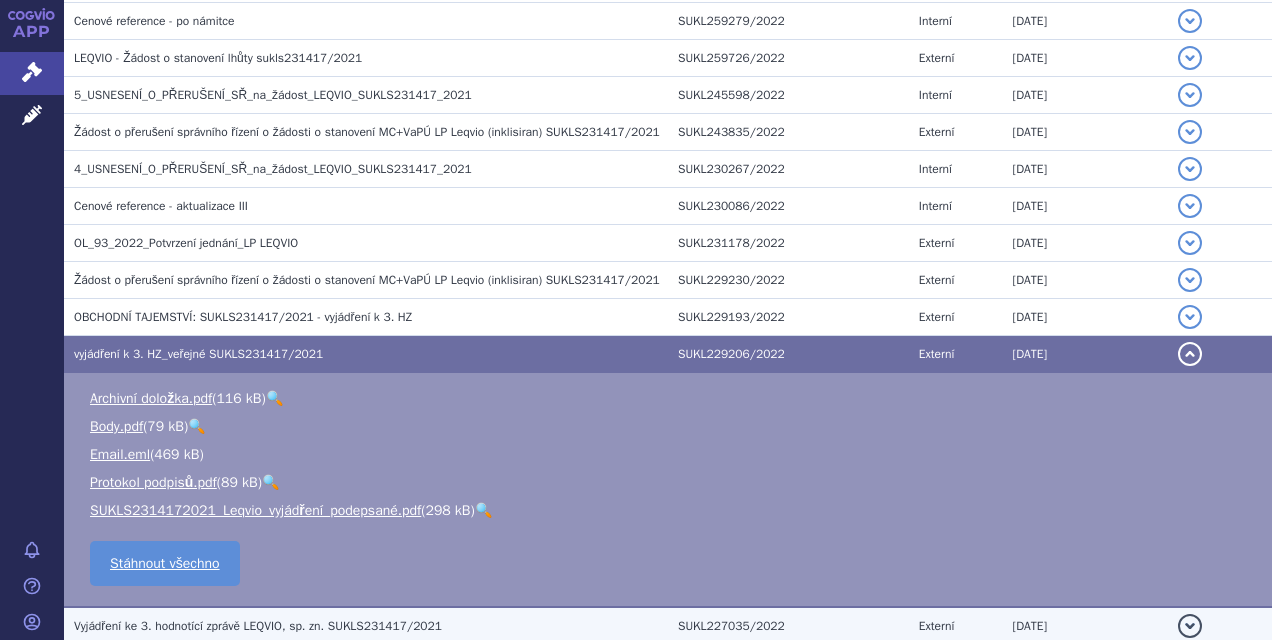scroll, scrollTop: 1610, scrollLeft: 0, axis: vertical 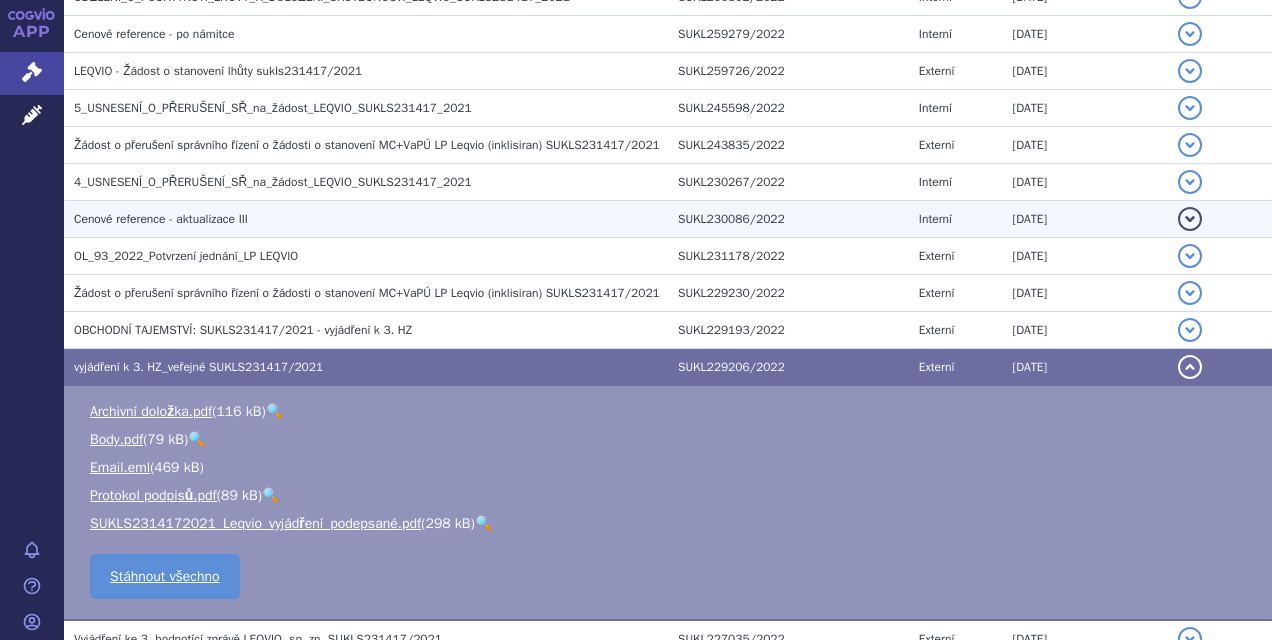 click on "Cenové reference - aktualizace III" at bounding box center [371, 219] 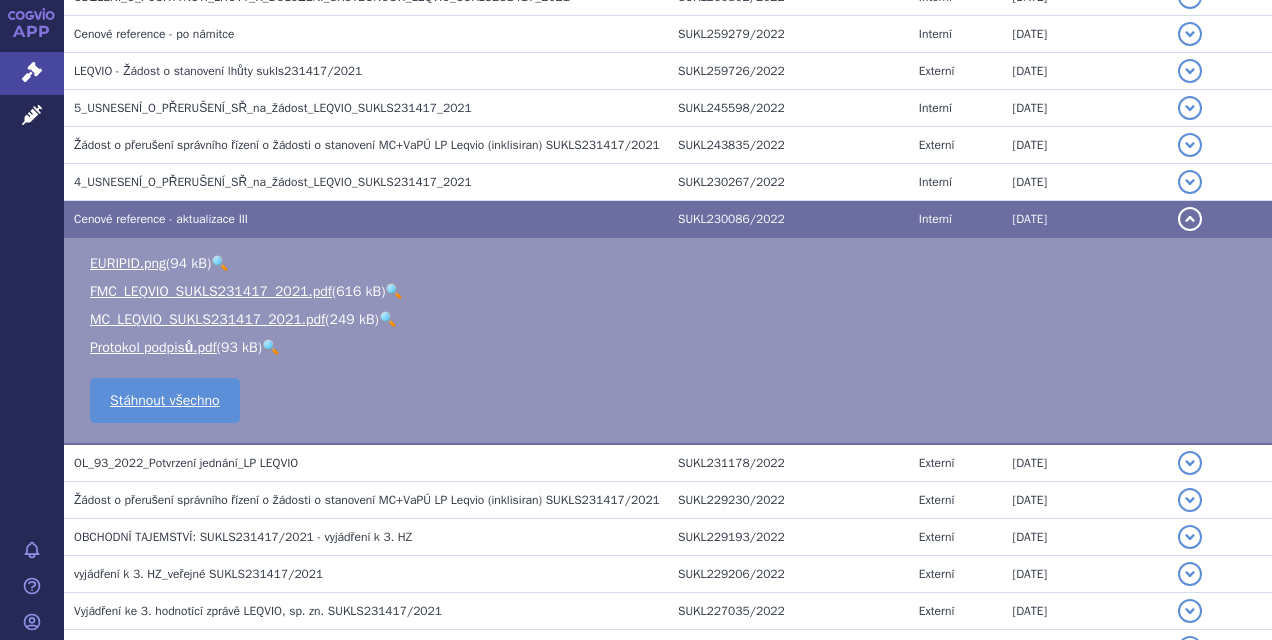 click on "🔍" at bounding box center [393, 291] 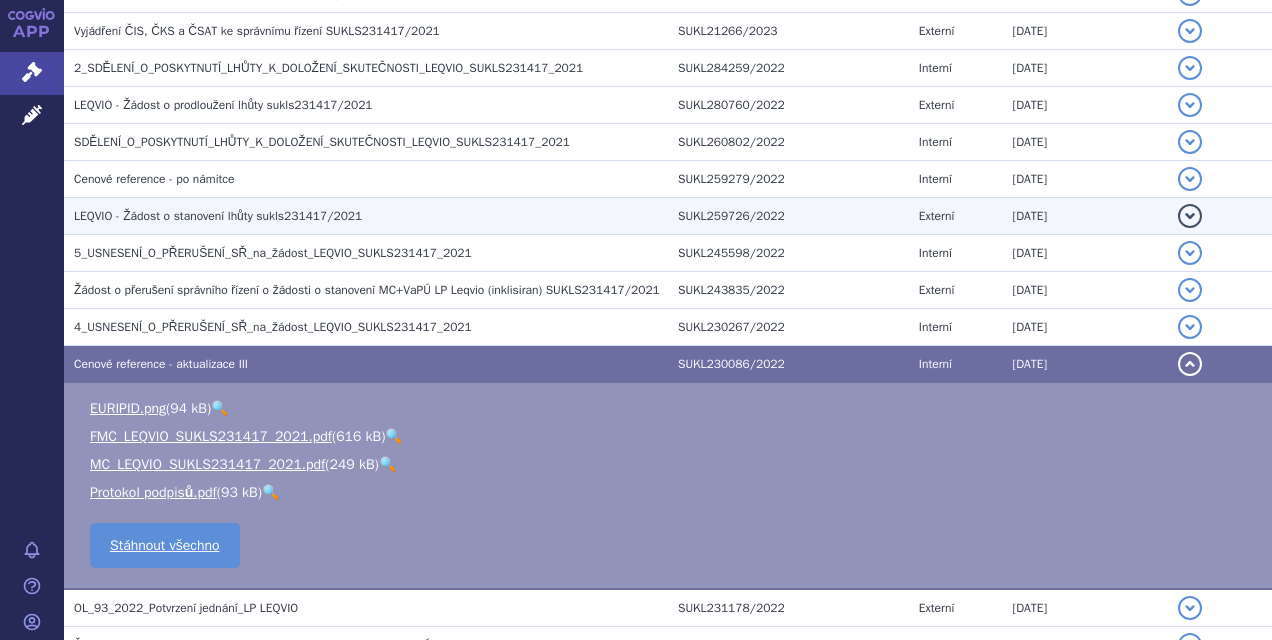 scroll, scrollTop: 1464, scrollLeft: 0, axis: vertical 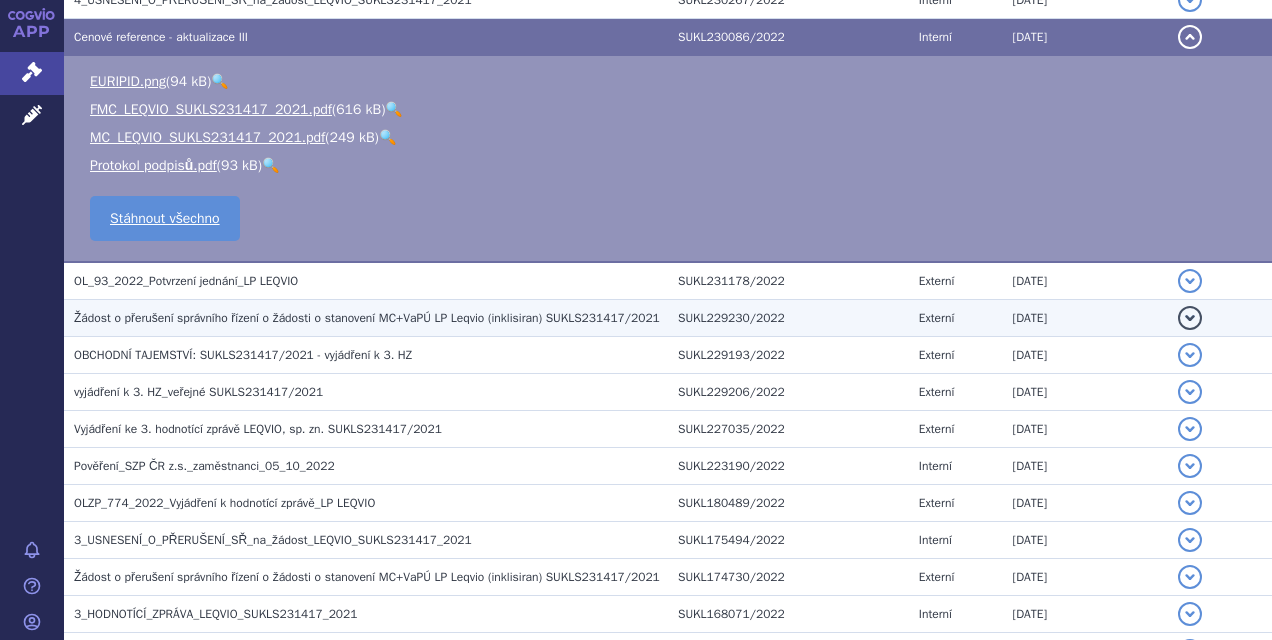 click on "Žádost o přerušení správního řízení o žádosti o stanovení MC+VaPÚ LP Leqvio (inklisiran) SUKLS231417/2021" at bounding box center [367, 318] 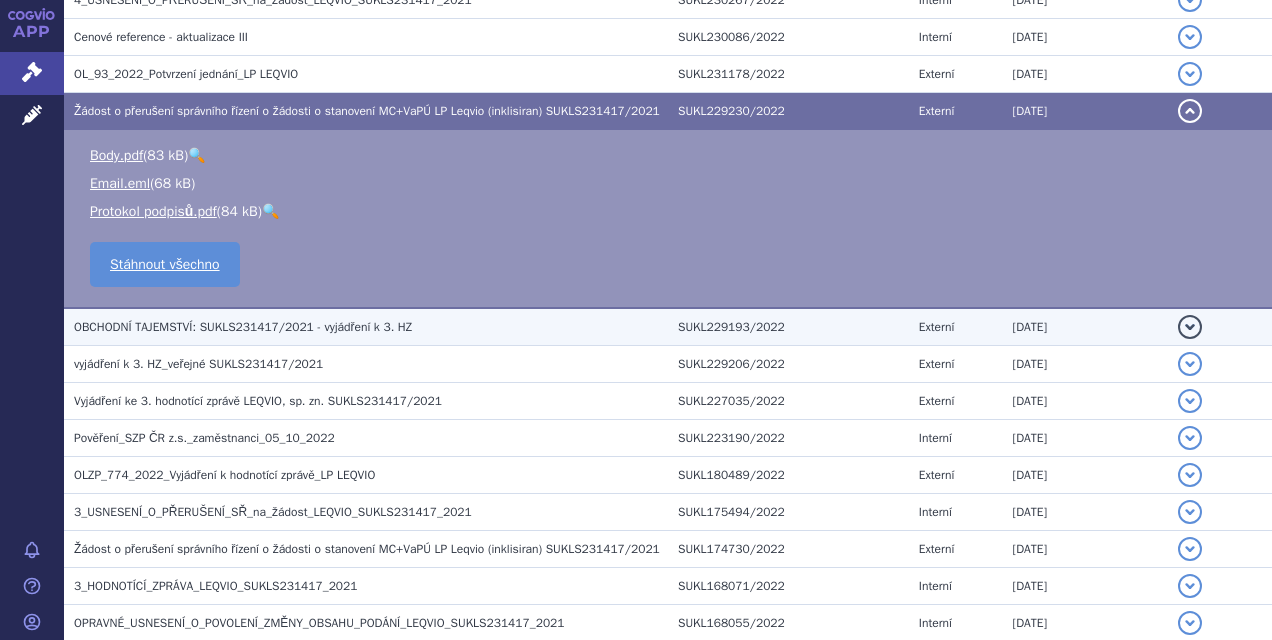 click on "OBCHODNÍ TAJEMSTVÍ: SUKLS231417/2021 - vyjádření k 3. HZ" at bounding box center (366, 327) 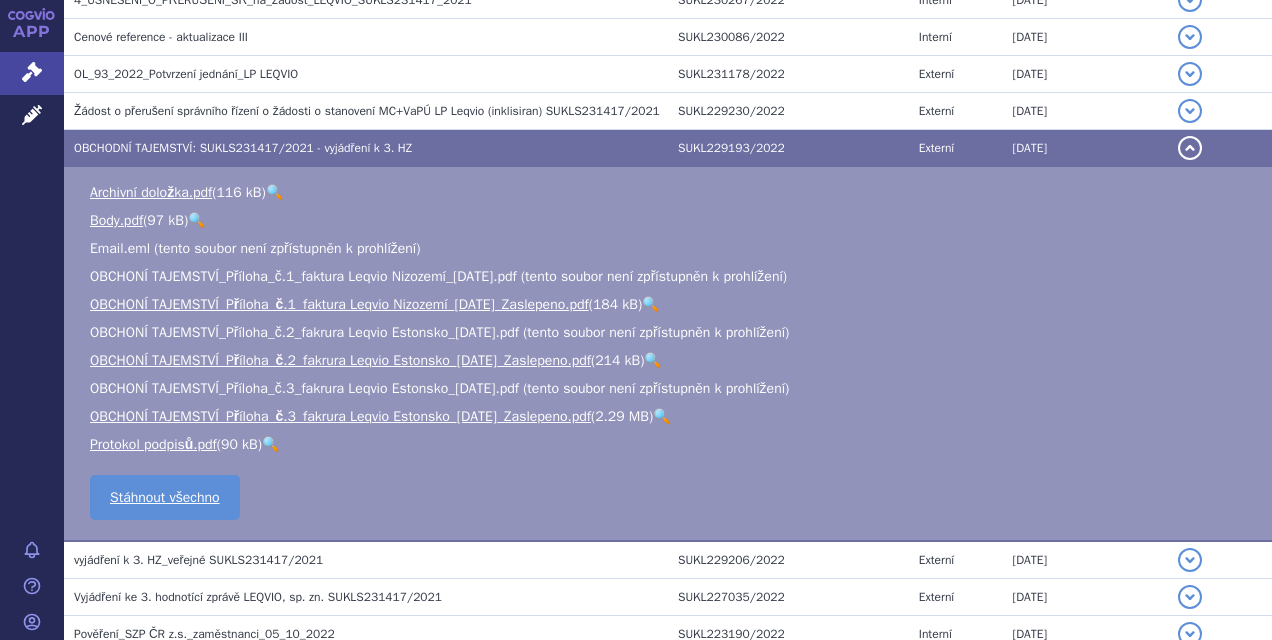 click on "OBCHONÍ TAJEMSTVÍ_Příloha_č.1_faktura Leqvio Nizozemí_[DATE].pdf (tento soubor není zpřístupněn k prohlížení)" at bounding box center [438, 276] 